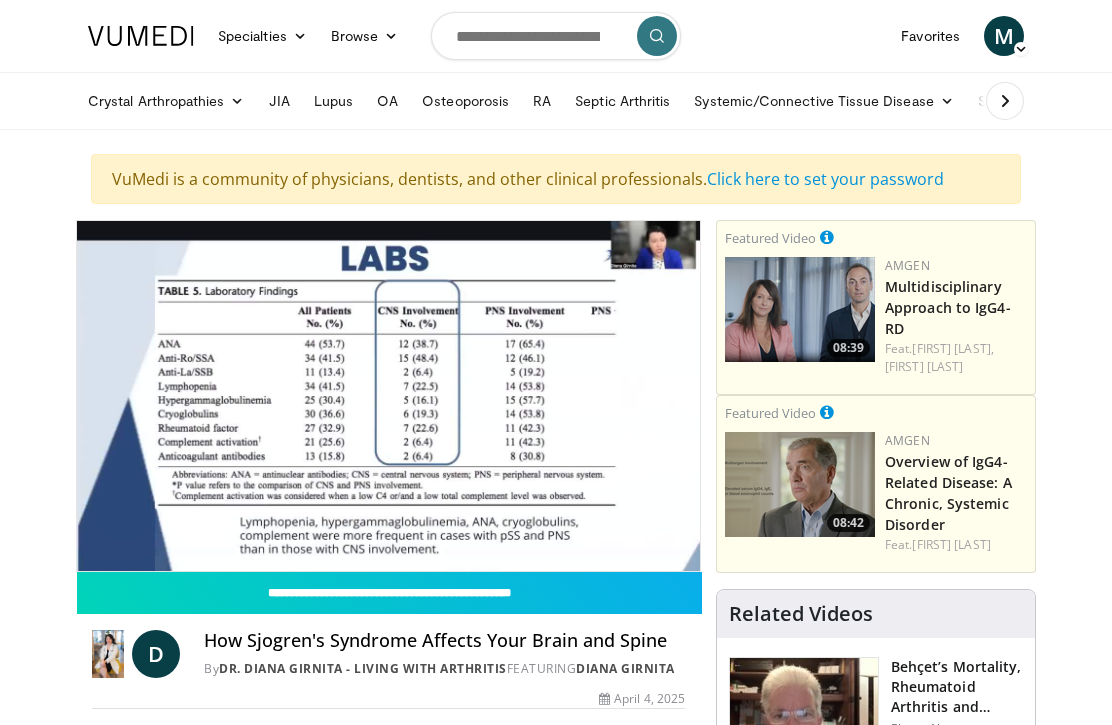 scroll, scrollTop: 1, scrollLeft: 0, axis: vertical 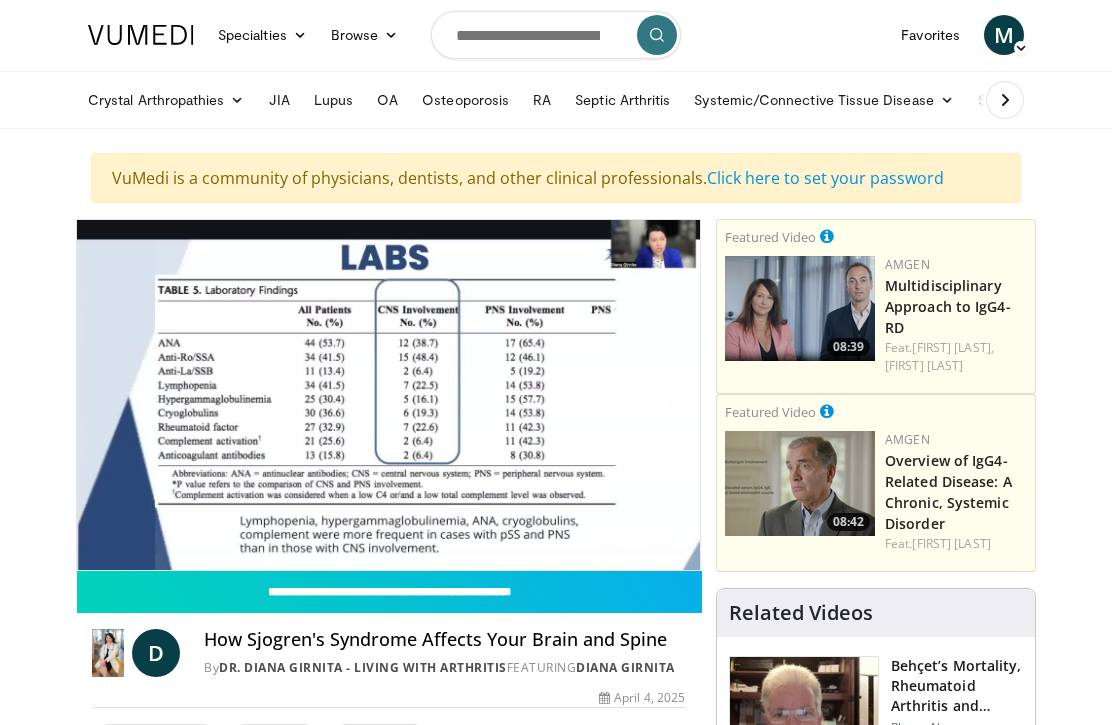 click on "10 seconds
Tap to unmute" at bounding box center [388, 395] 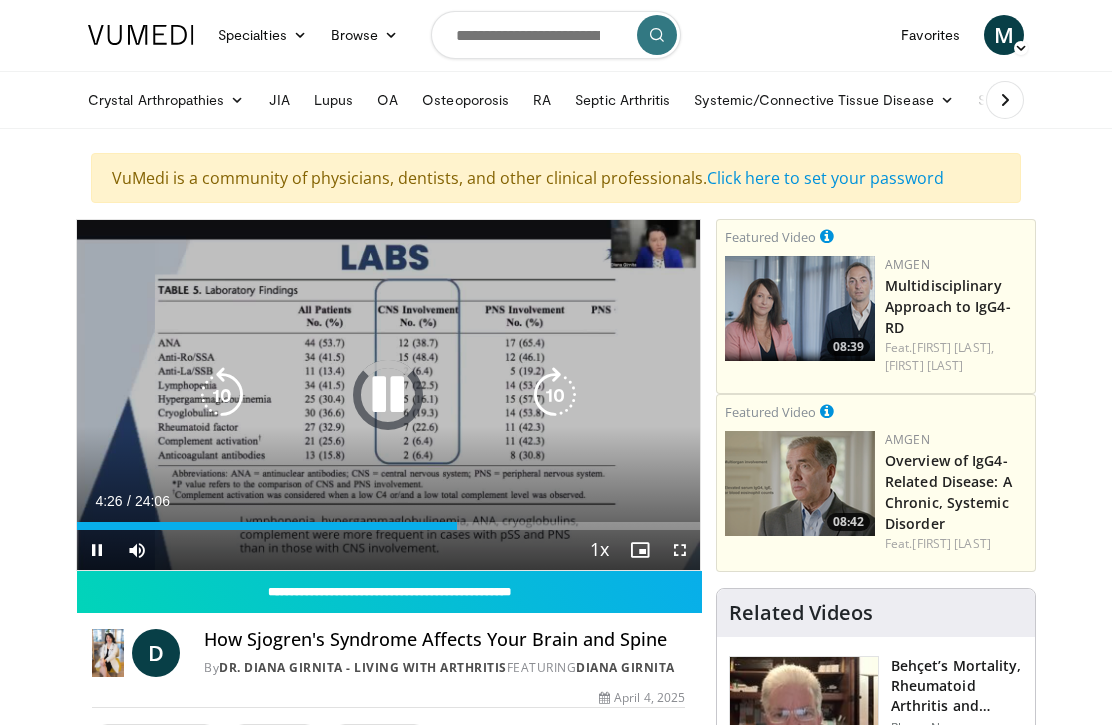 click on "Loaded :  61.43%" at bounding box center (388, 520) 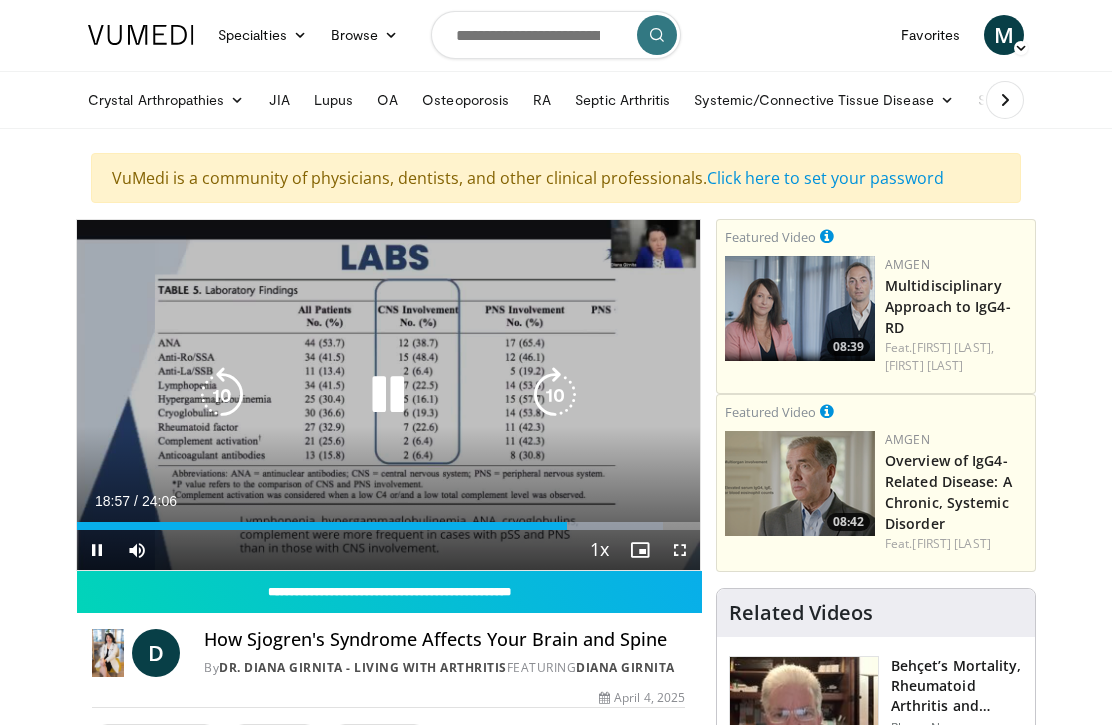 click at bounding box center (555, 395) 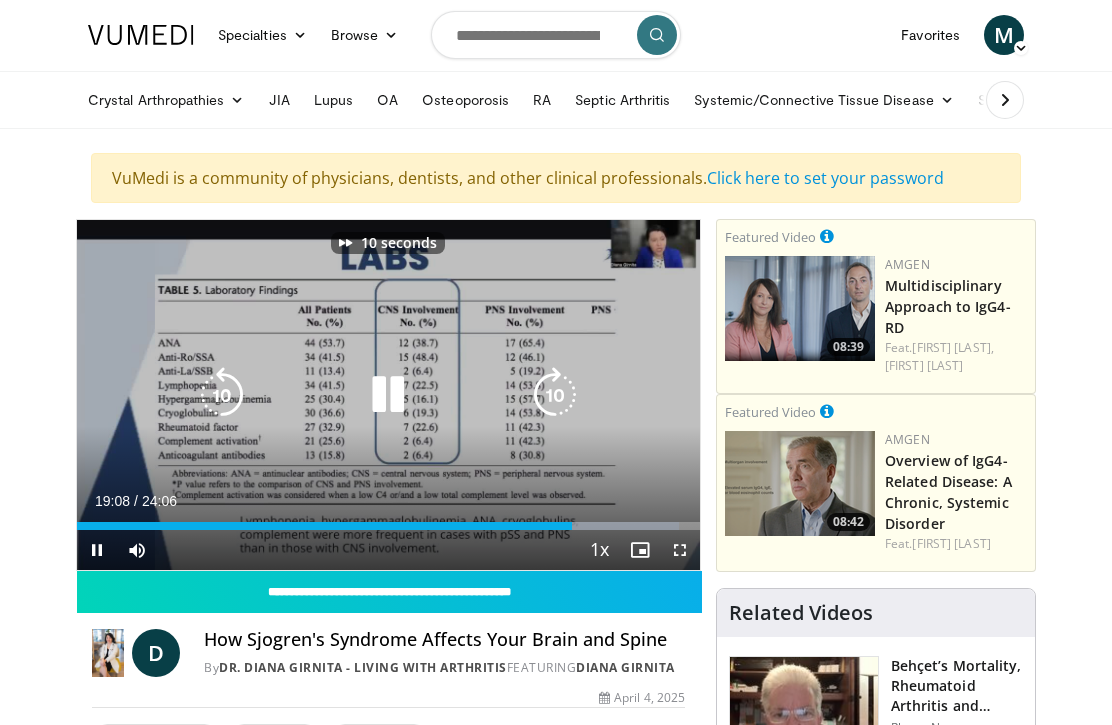 click at bounding box center [555, 395] 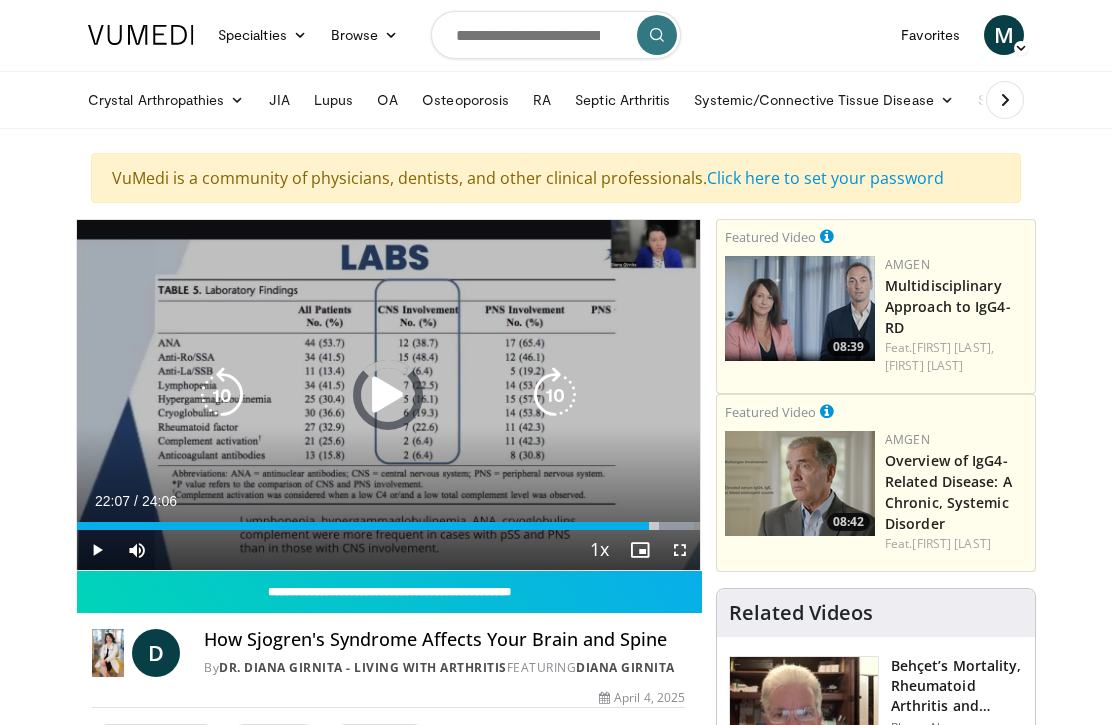click on "Loaded :  98.98%" at bounding box center [385, 526] 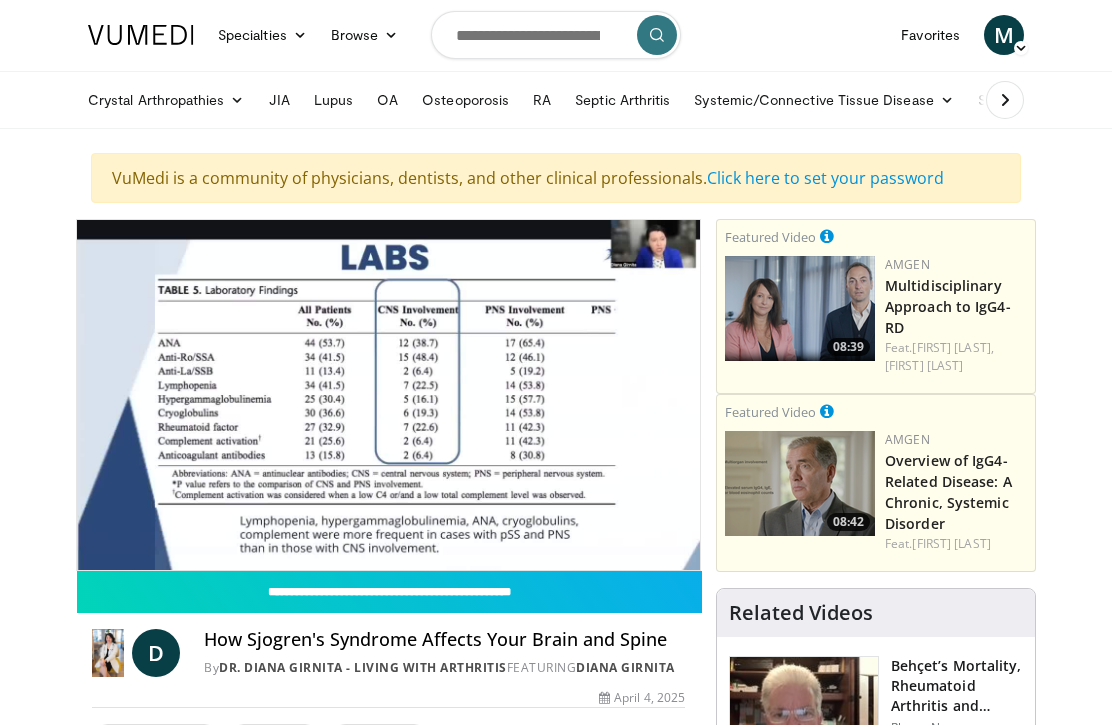 click at bounding box center (555, 395) 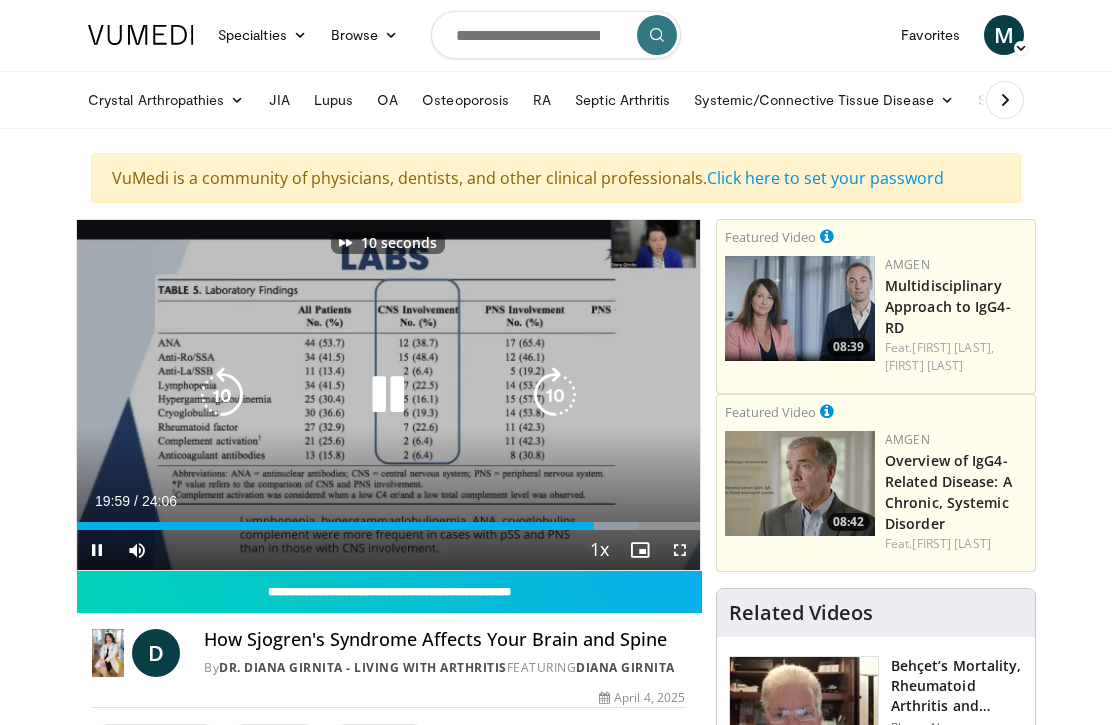 click at bounding box center (555, 395) 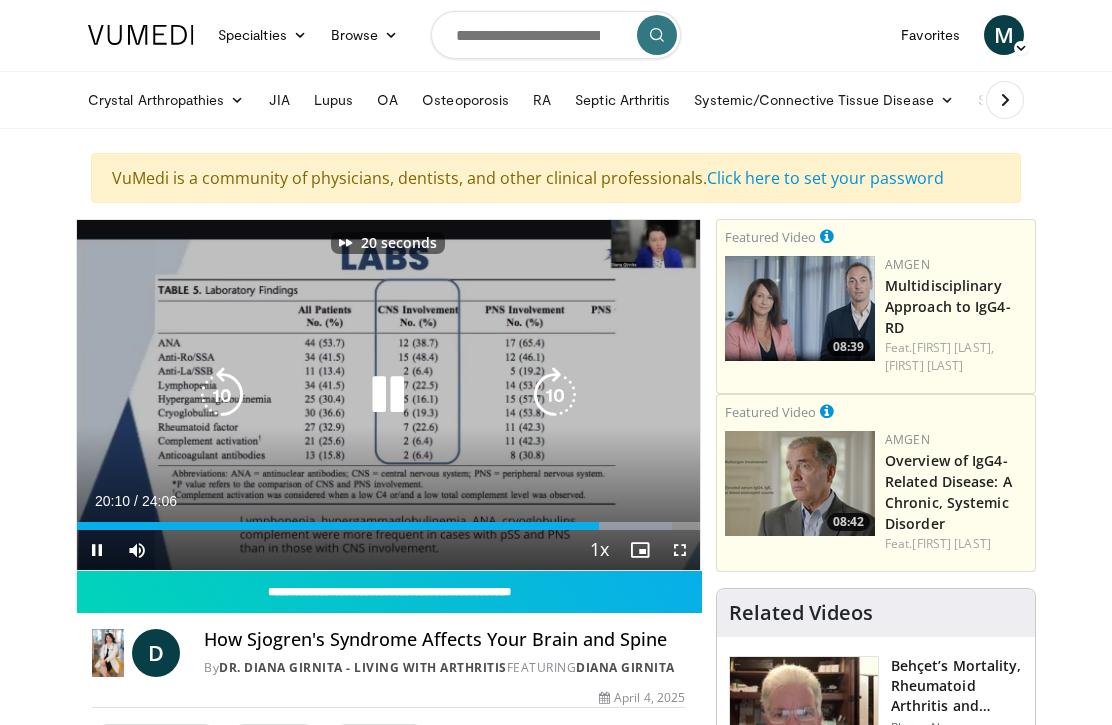 click at bounding box center (555, 395) 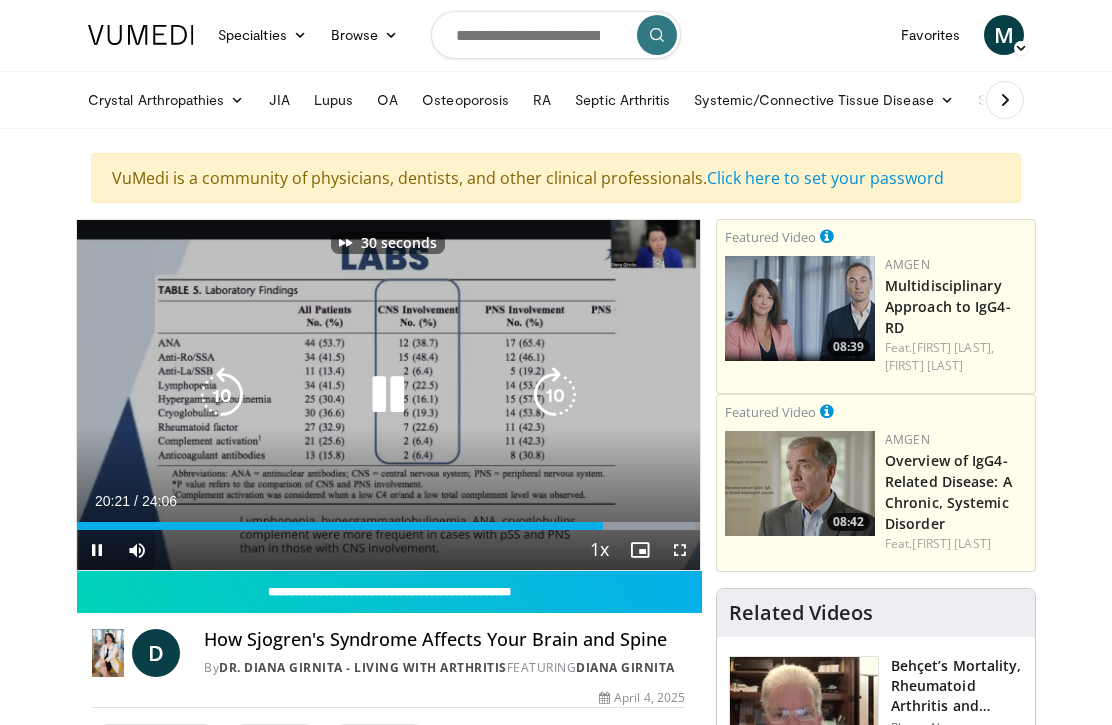click at bounding box center [555, 395] 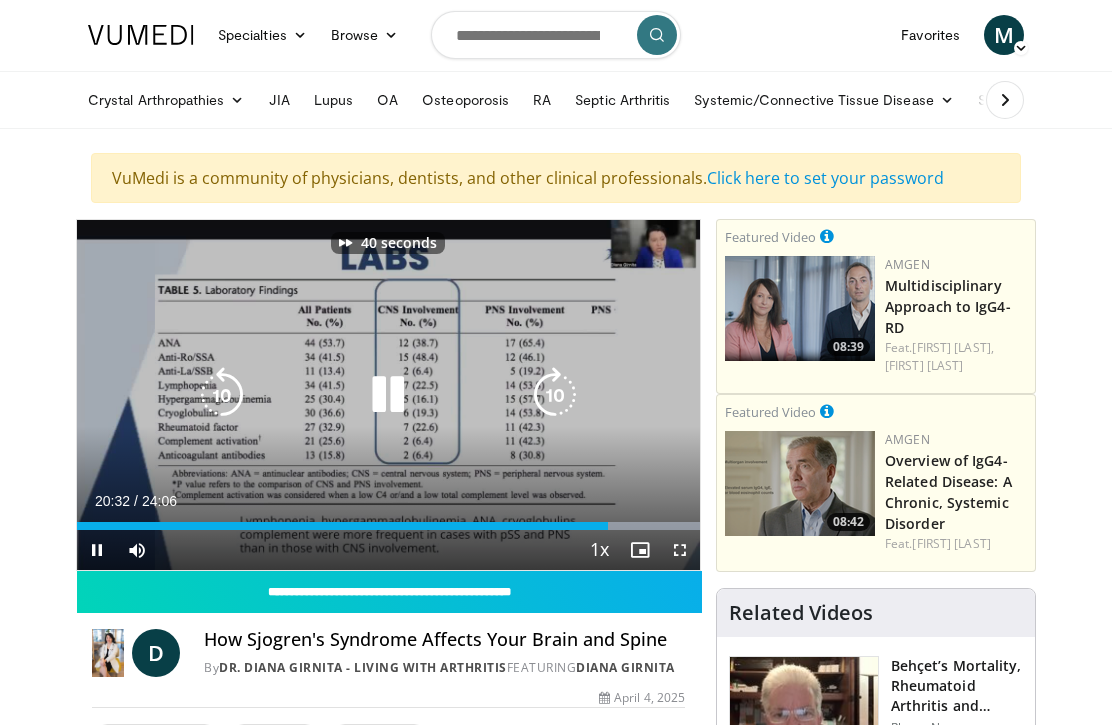 click at bounding box center [555, 395] 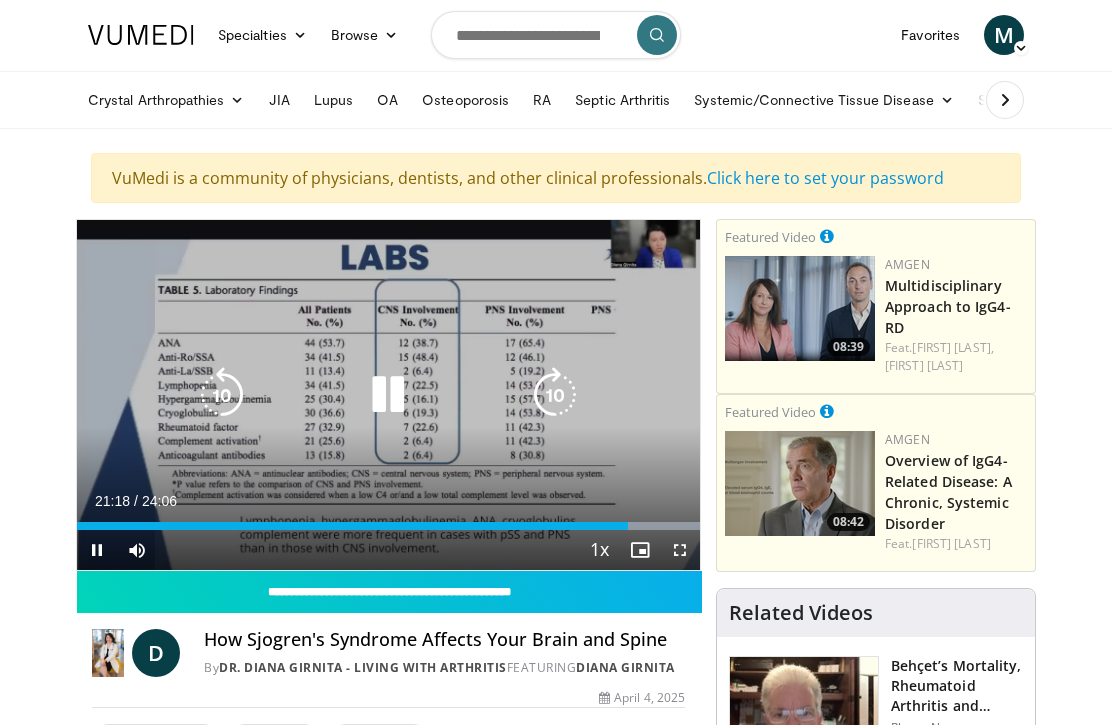 click at bounding box center (388, 395) 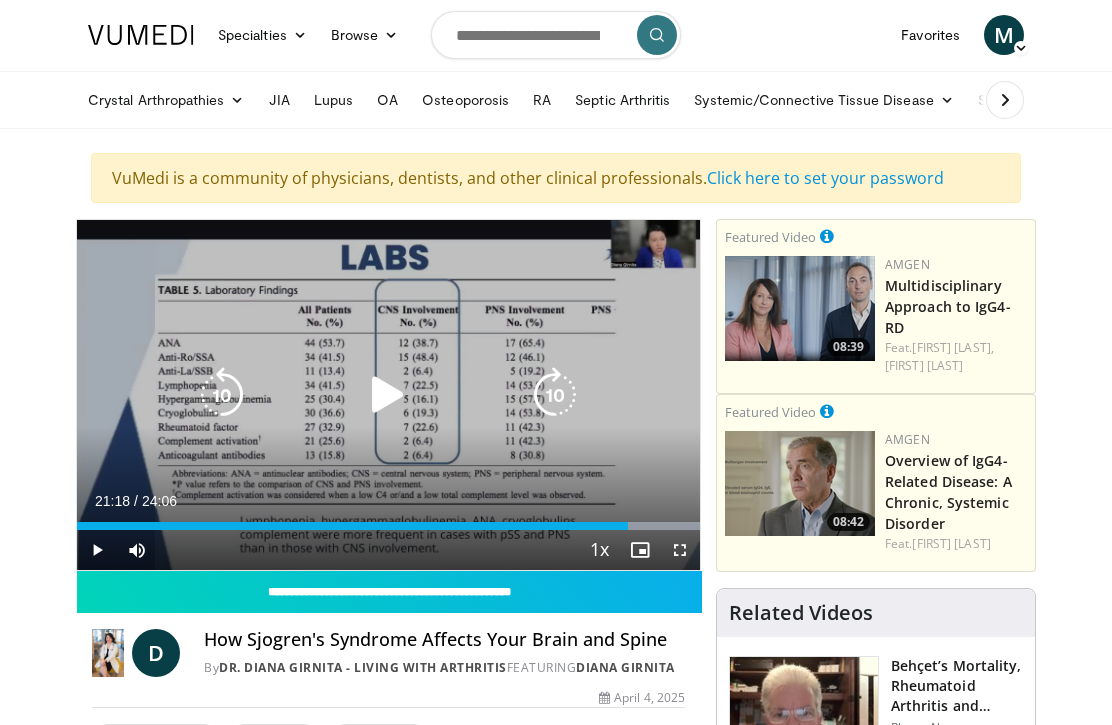 click at bounding box center [555, 395] 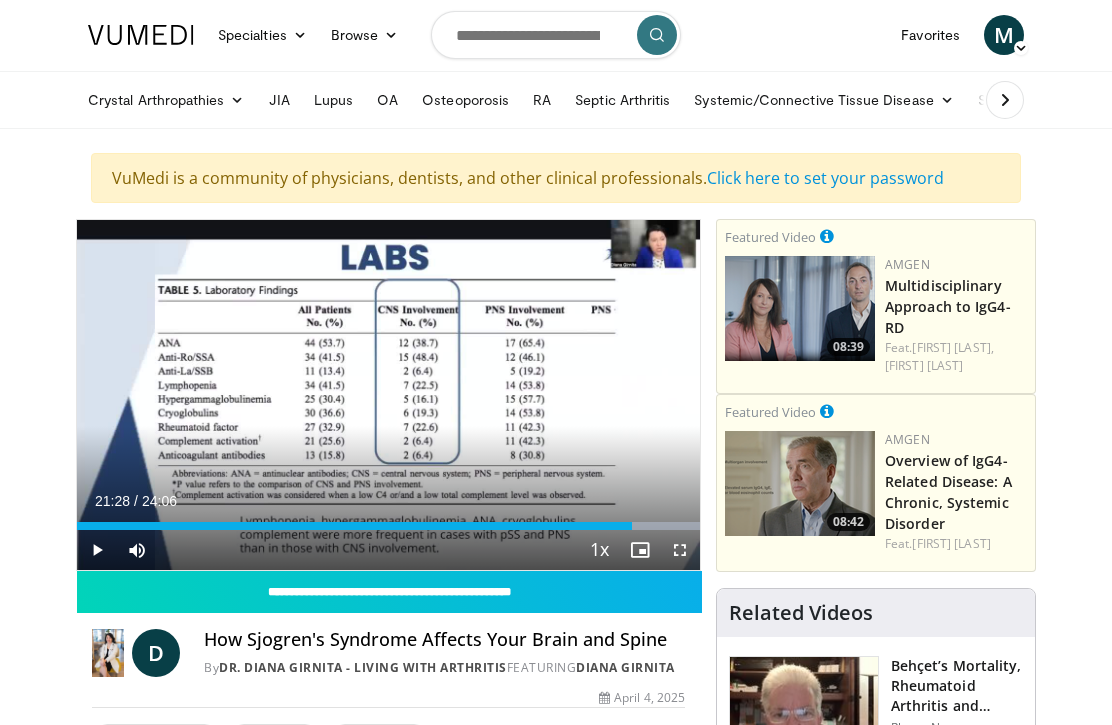 click at bounding box center [555, 395] 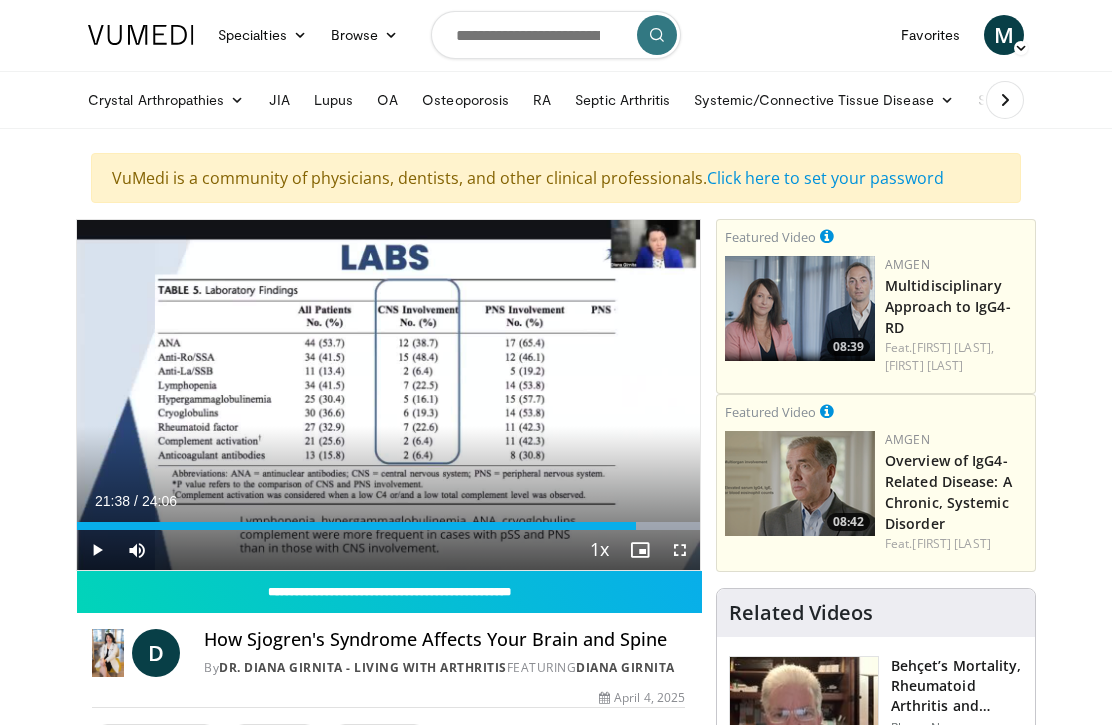 click at bounding box center (555, 395) 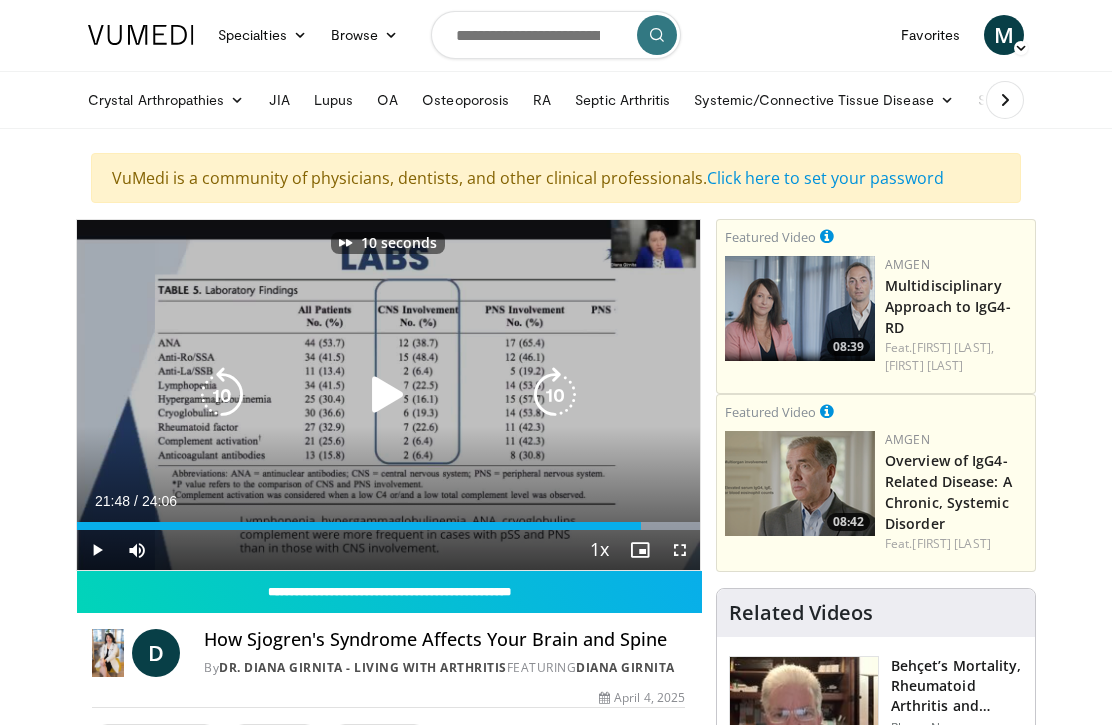 click at bounding box center [555, 395] 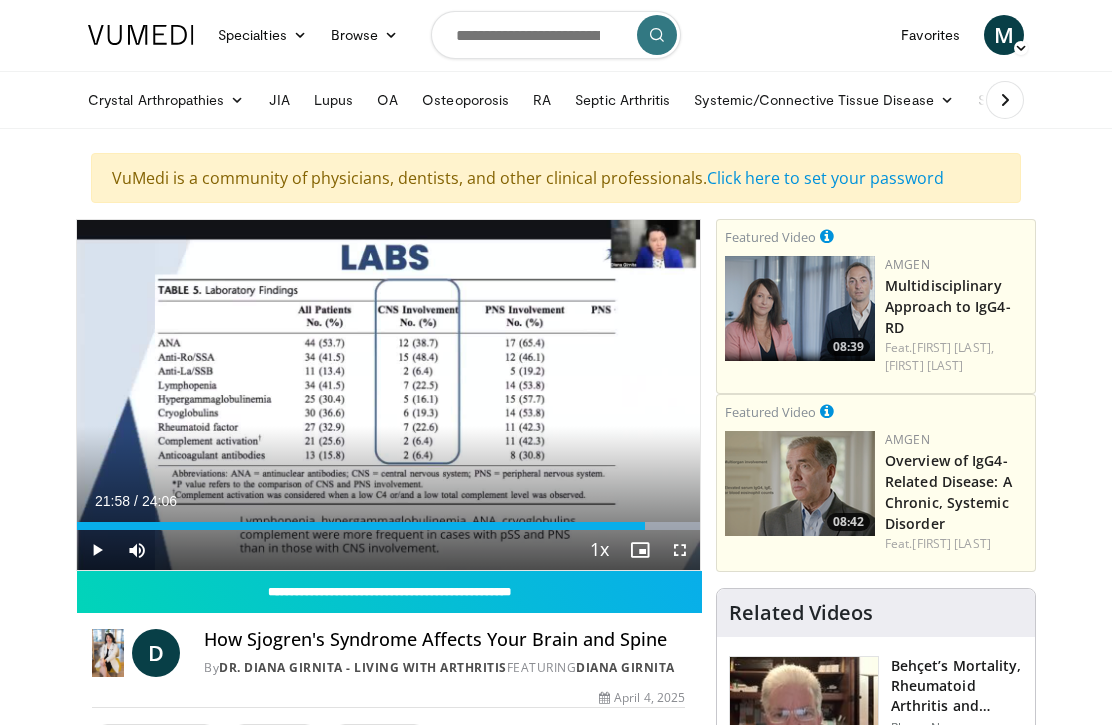 click at bounding box center [555, 395] 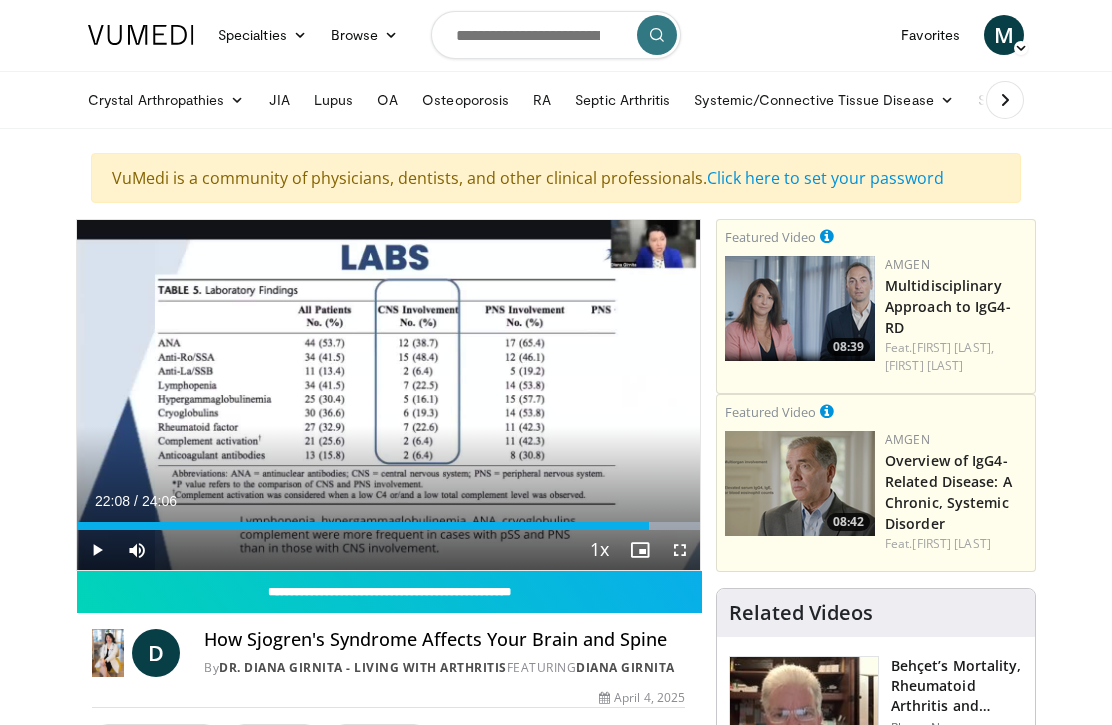 click at bounding box center [555, 395] 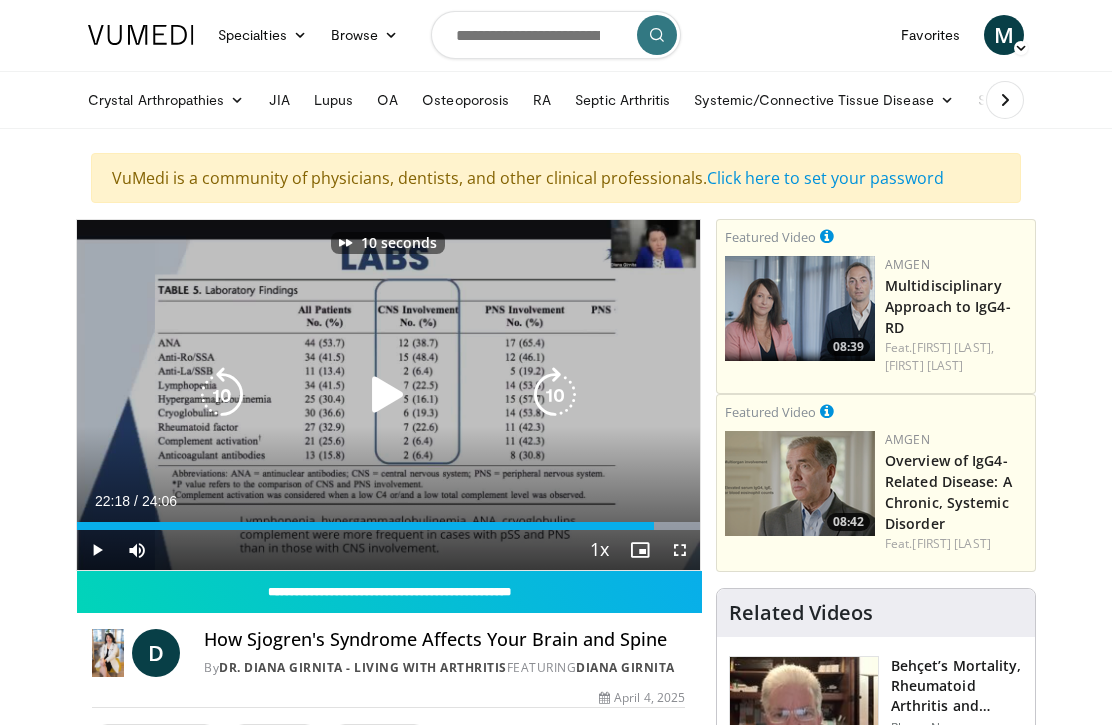 click at bounding box center (555, 395) 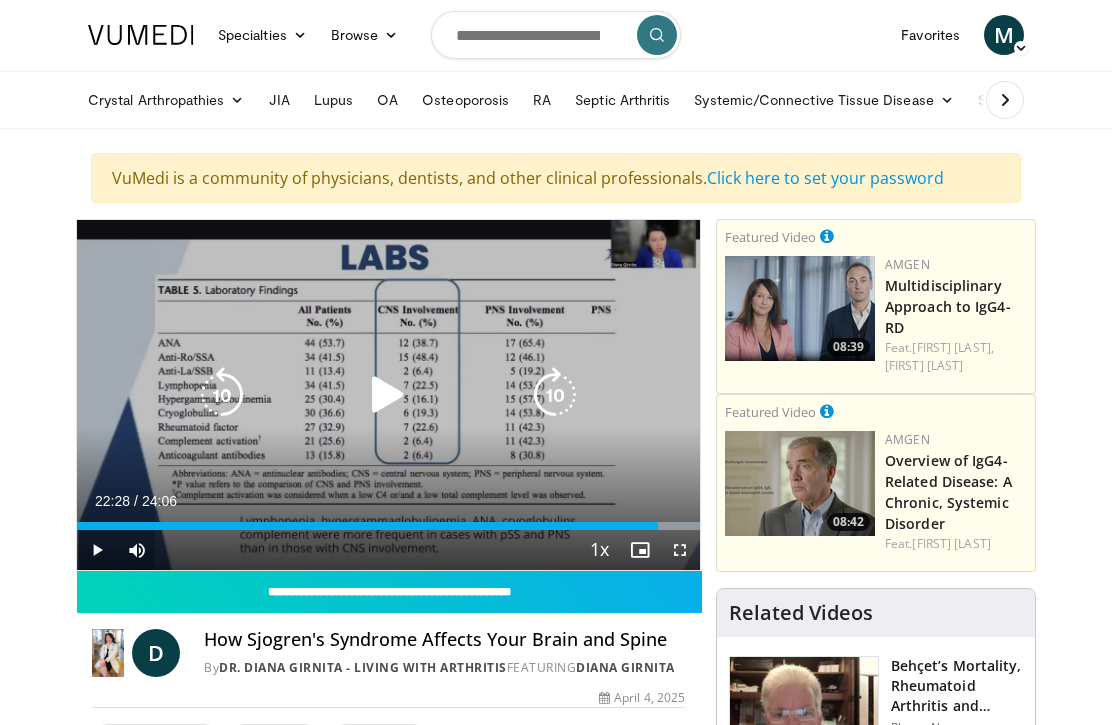 click at bounding box center (555, 395) 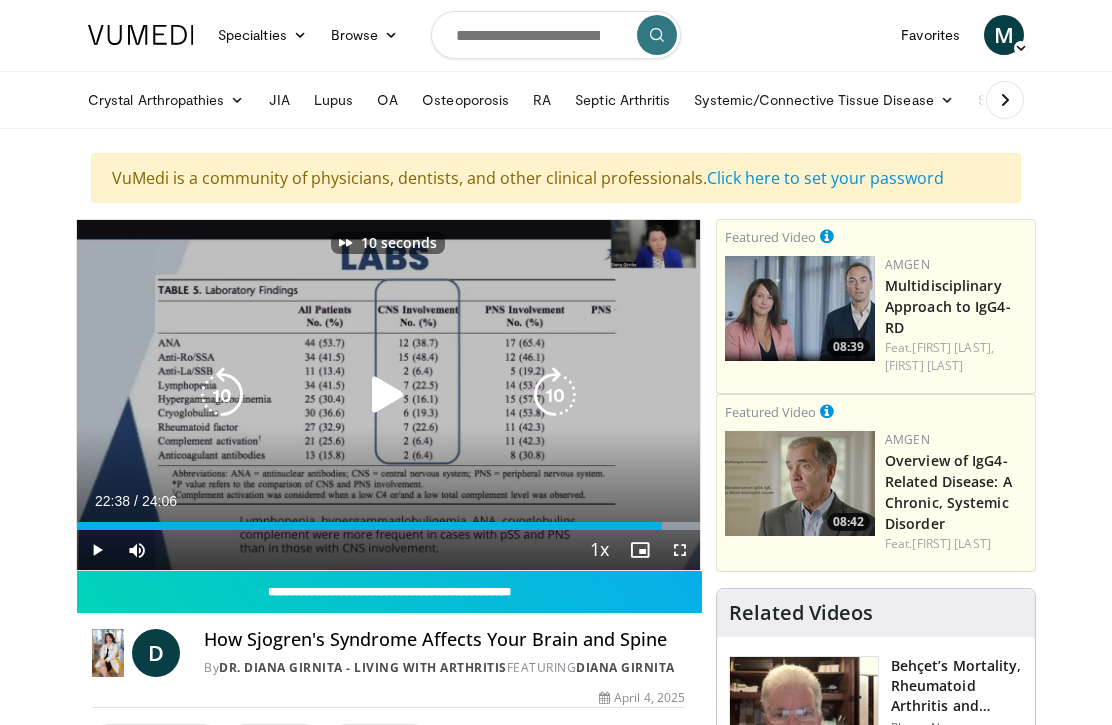 click at bounding box center [555, 395] 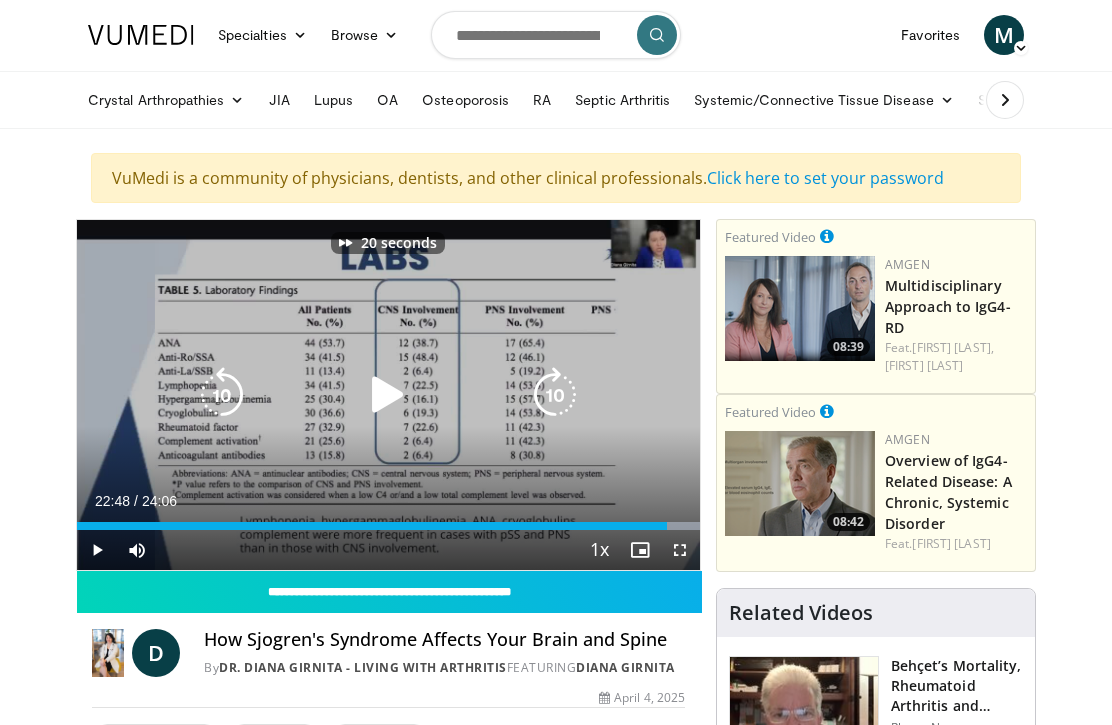 click at bounding box center [555, 395] 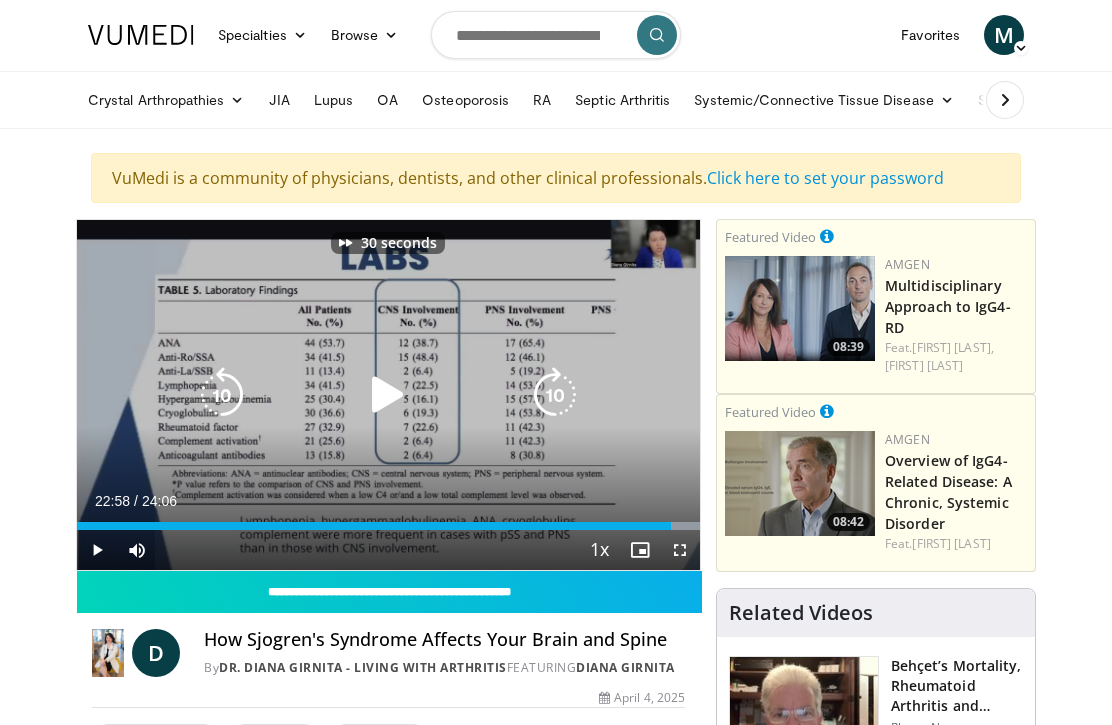 click at bounding box center (222, 395) 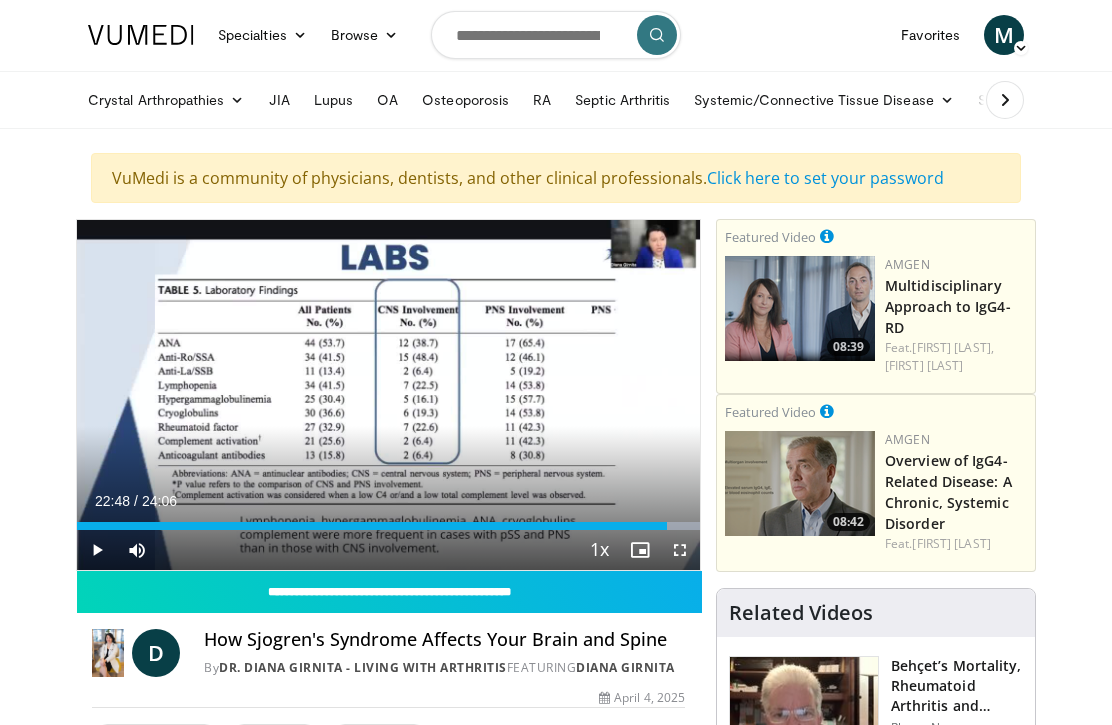 click at bounding box center [555, 395] 